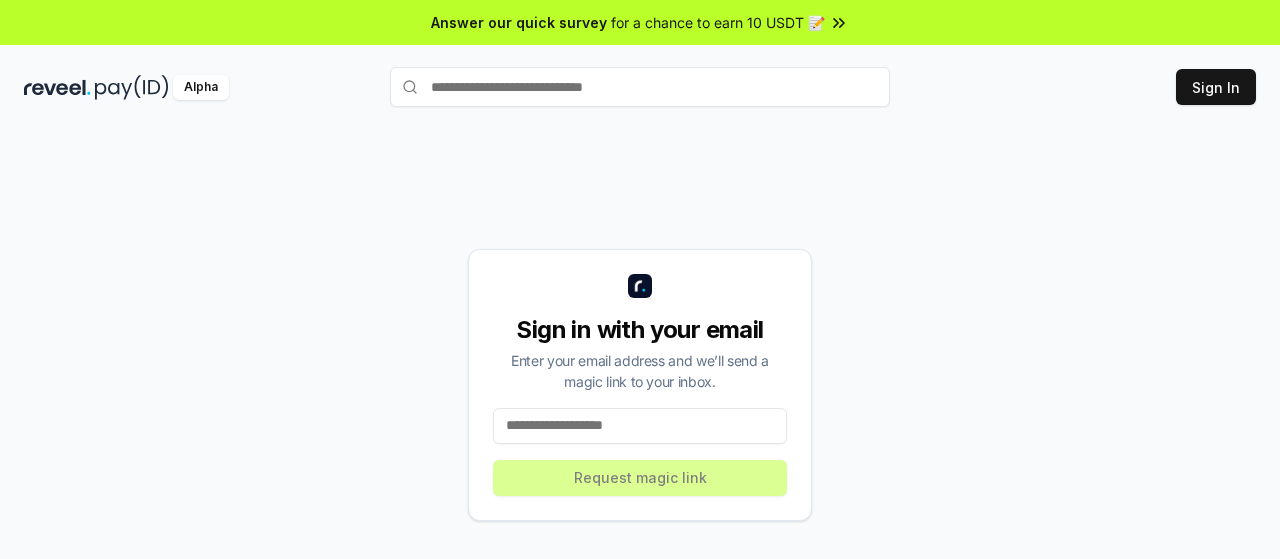 scroll, scrollTop: 0, scrollLeft: 0, axis: both 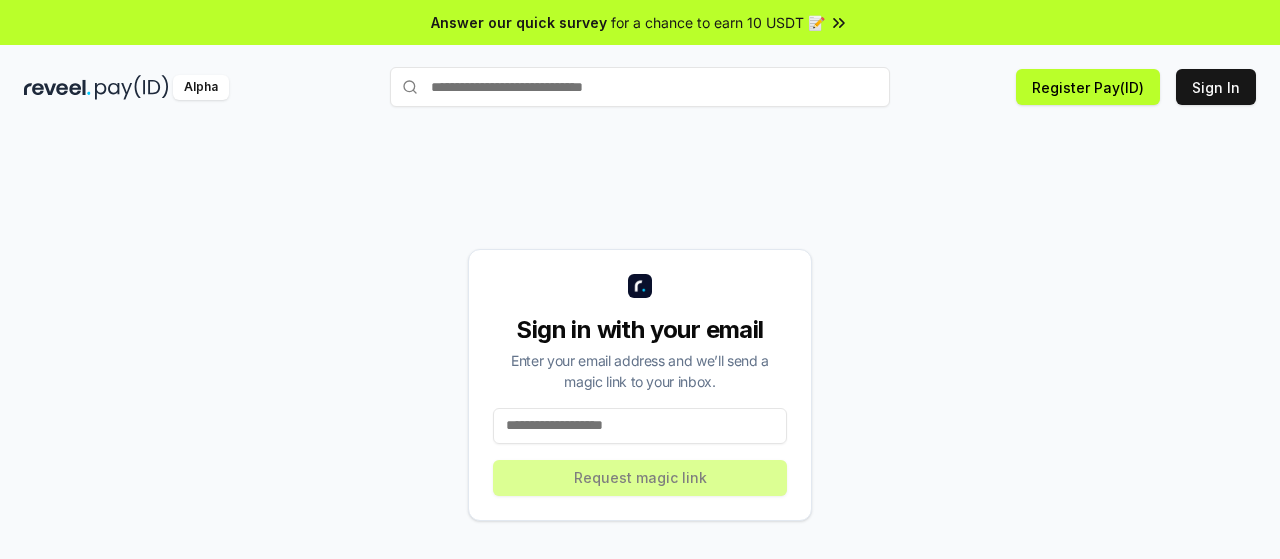 click at bounding box center (640, 426) 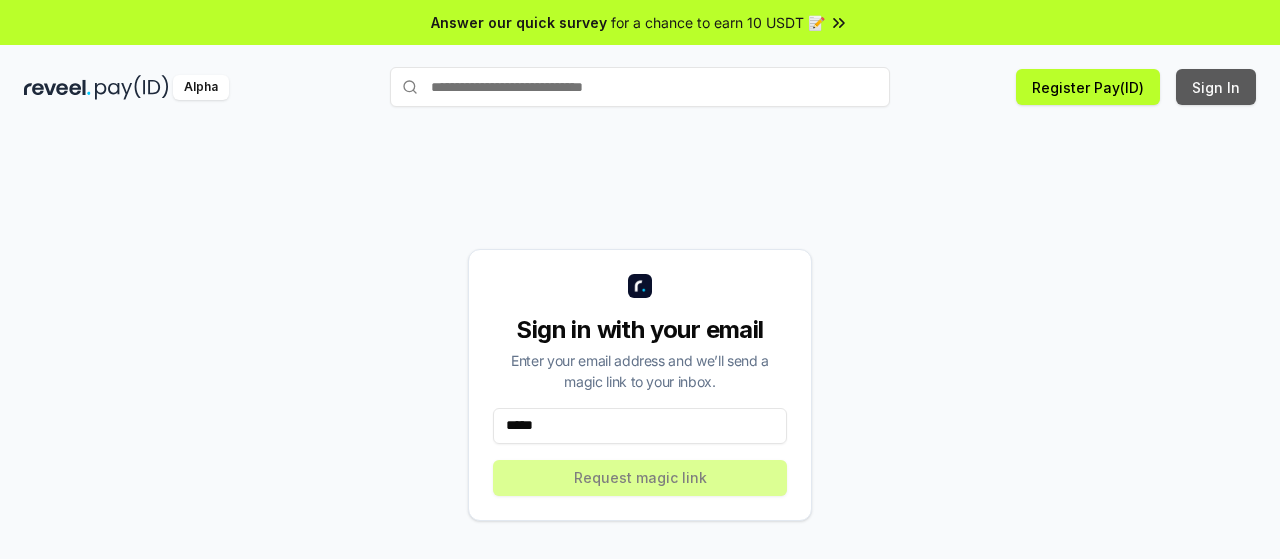 type on "*****" 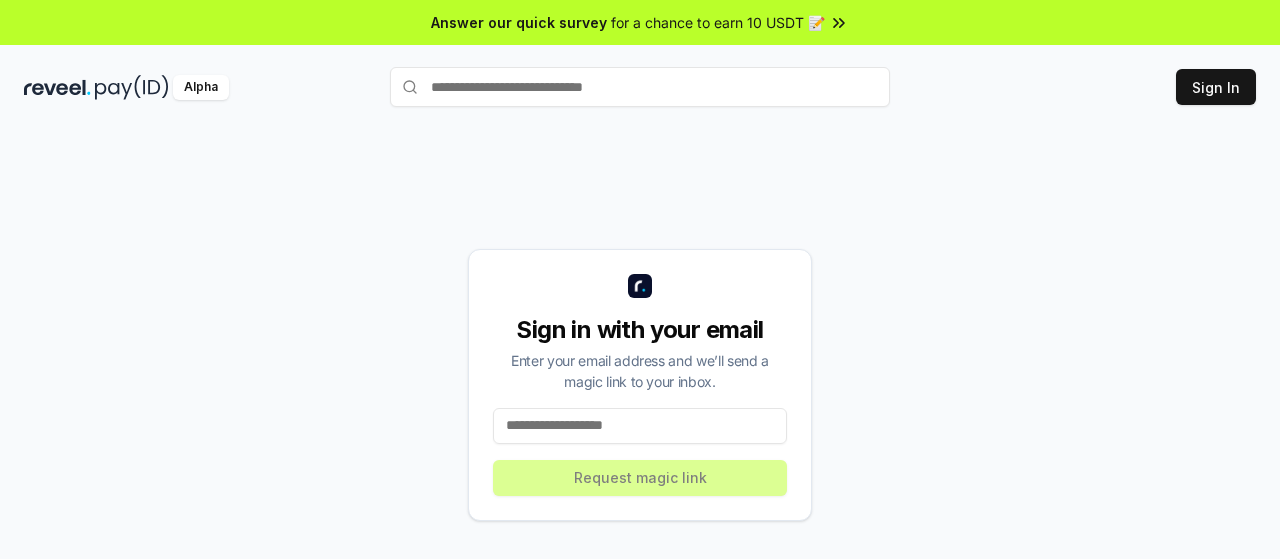 scroll, scrollTop: 0, scrollLeft: 0, axis: both 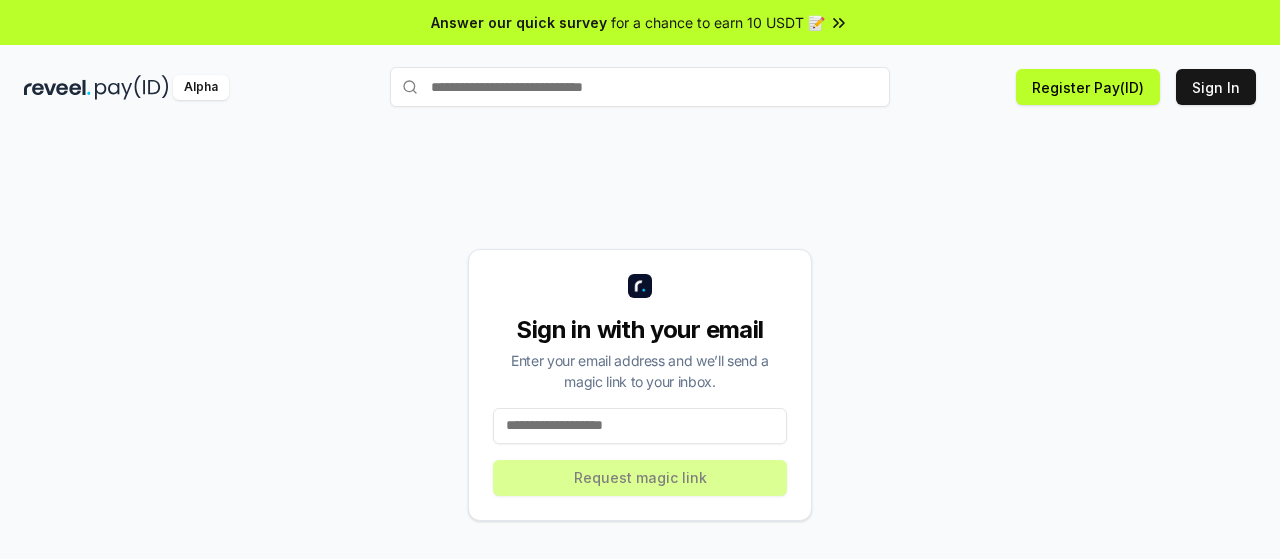click at bounding box center [640, 426] 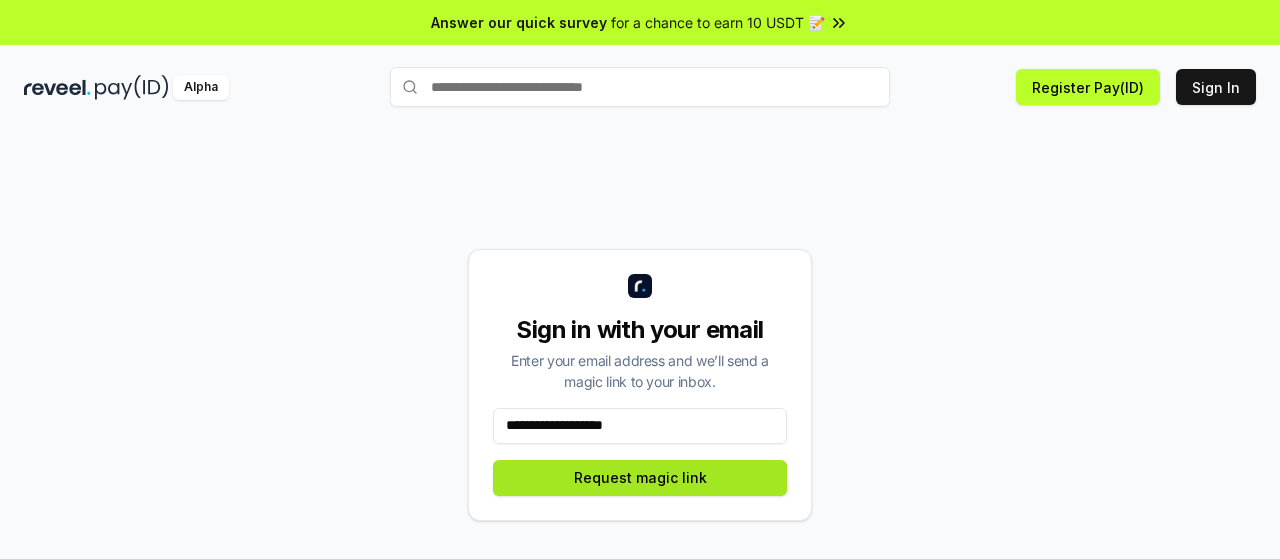 type on "**********" 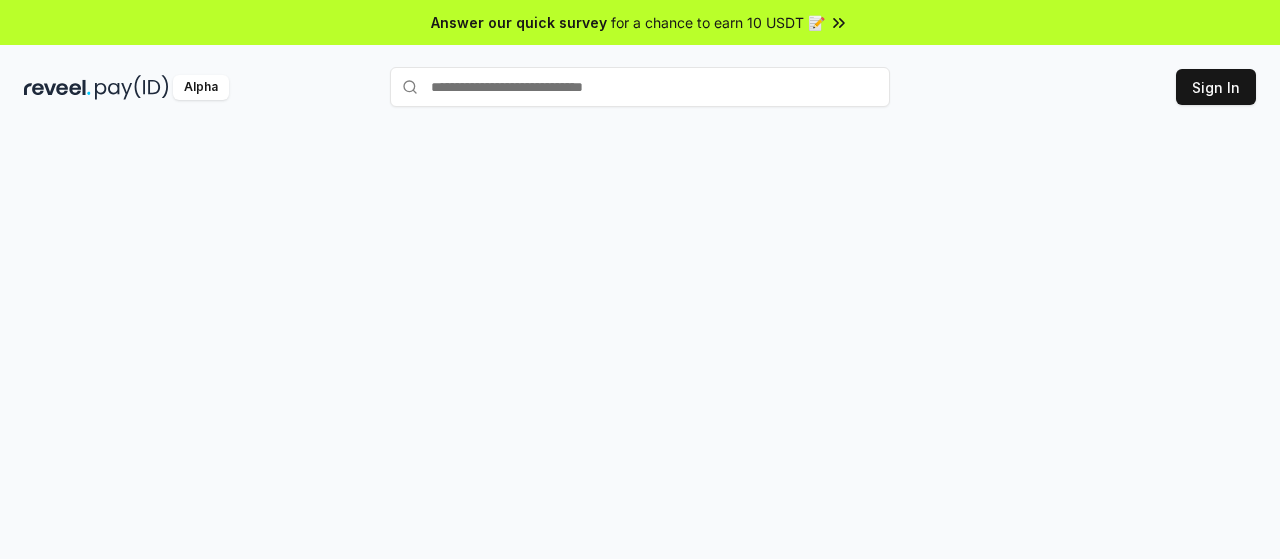 scroll, scrollTop: 0, scrollLeft: 0, axis: both 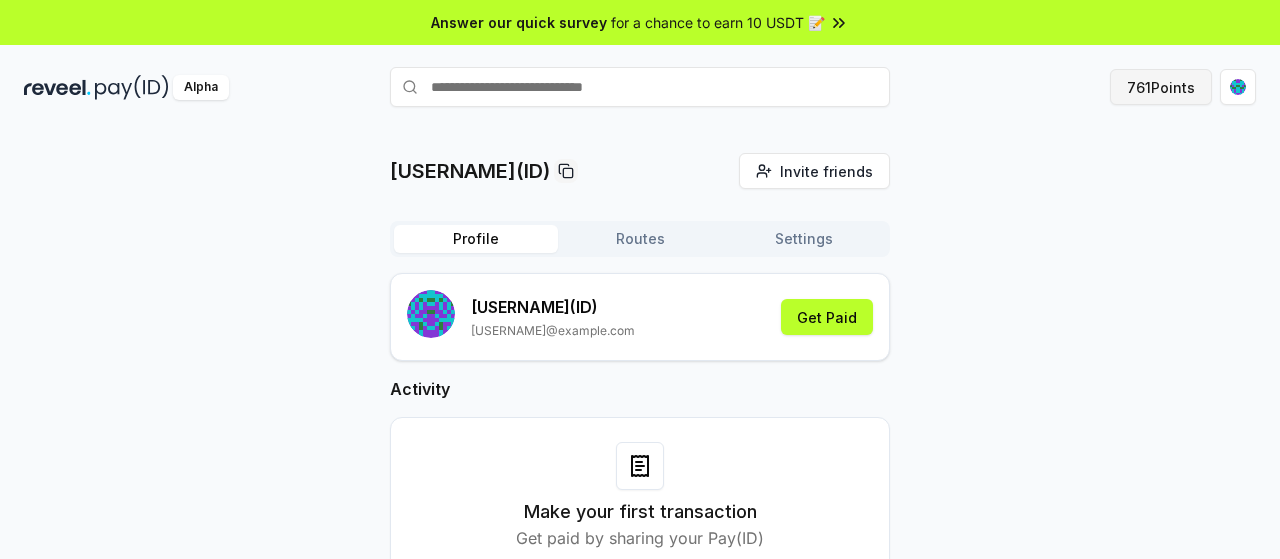 click on "761  Points" at bounding box center [1161, 87] 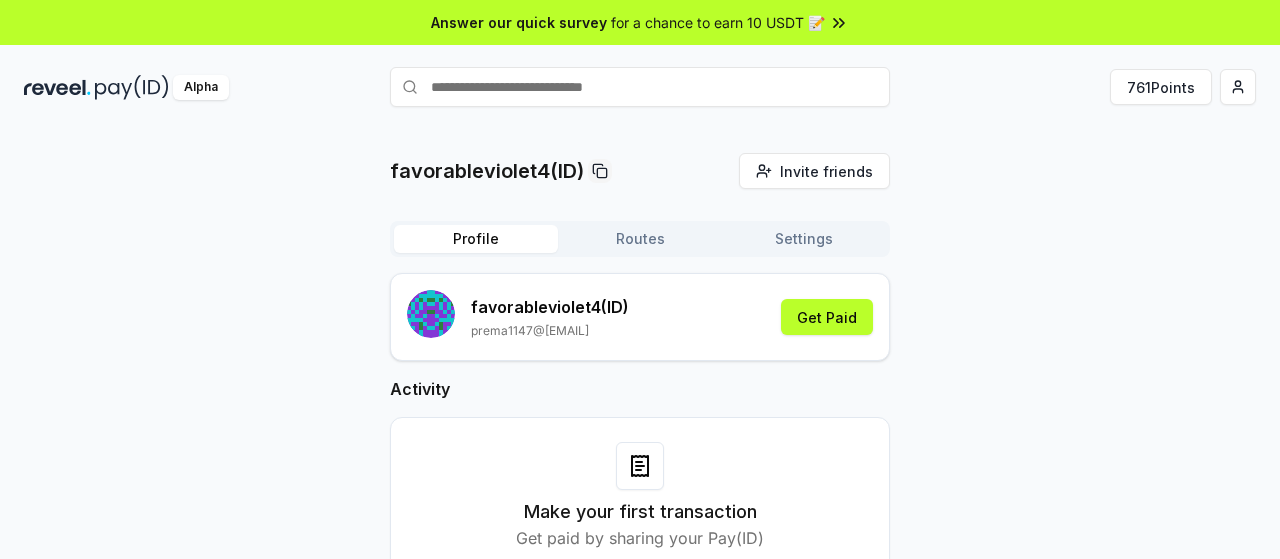 scroll, scrollTop: 0, scrollLeft: 0, axis: both 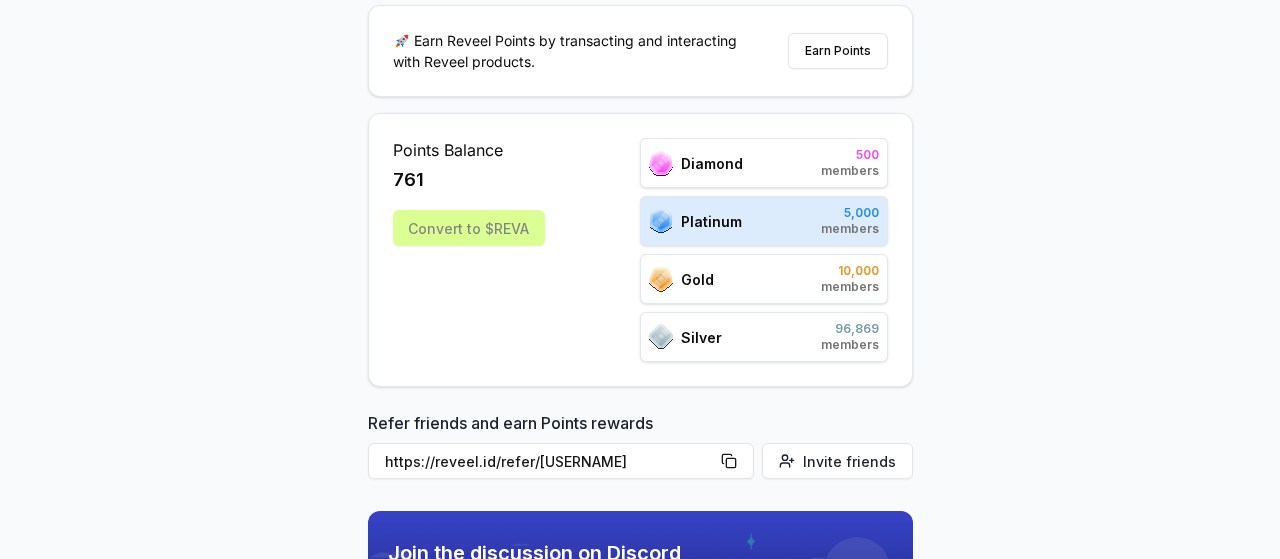 click on "Convert to $REVA" at bounding box center [469, 228] 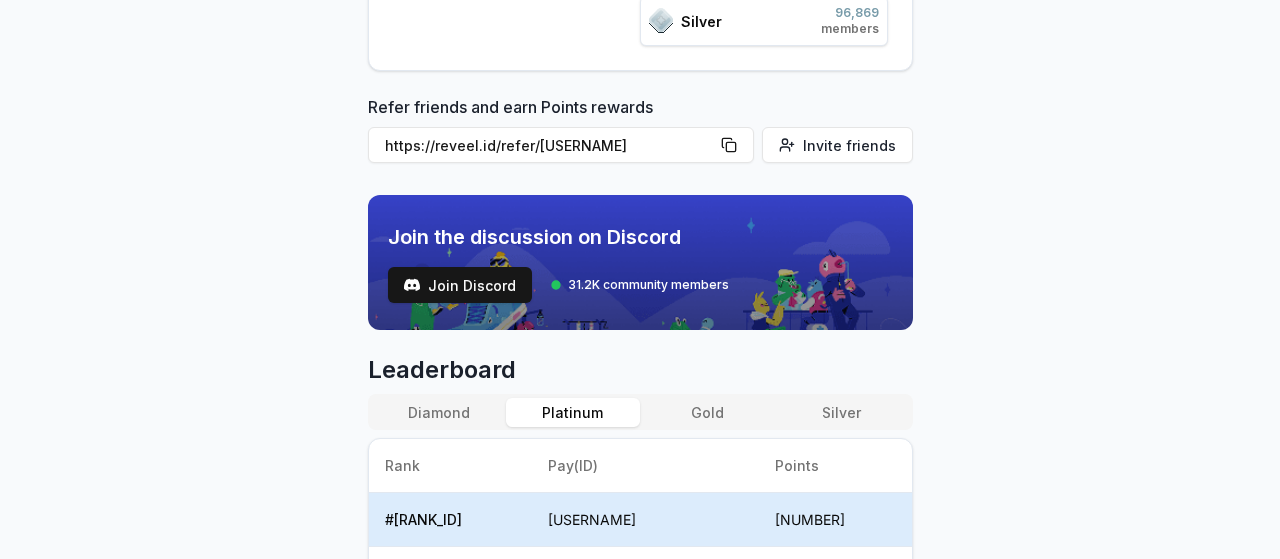 scroll, scrollTop: 800, scrollLeft: 0, axis: vertical 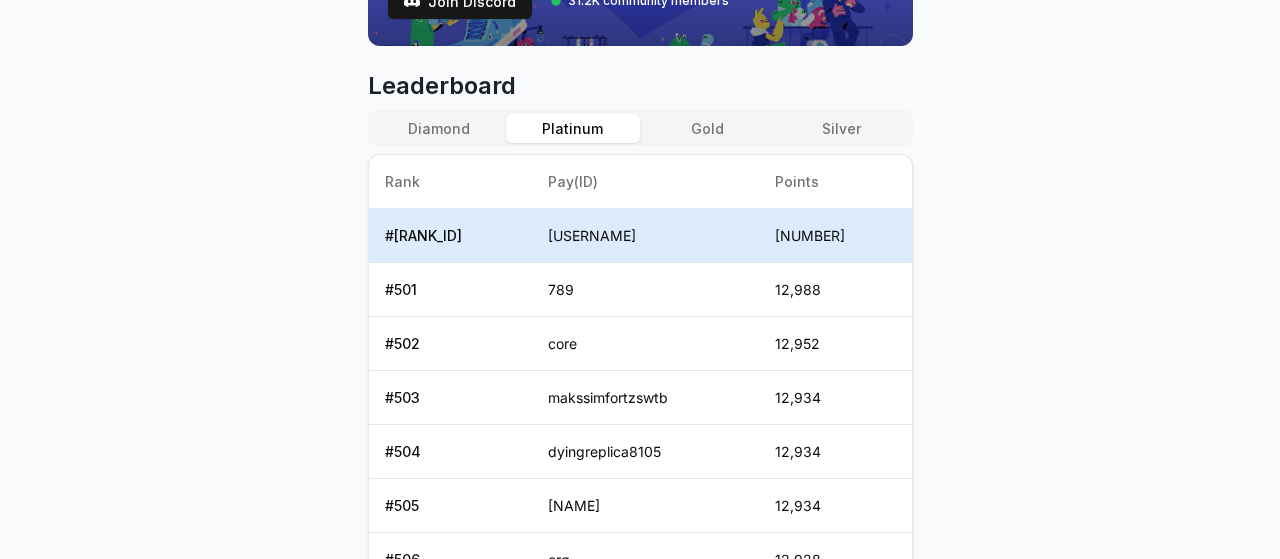 click on "favorableviolet4" at bounding box center (645, 236) 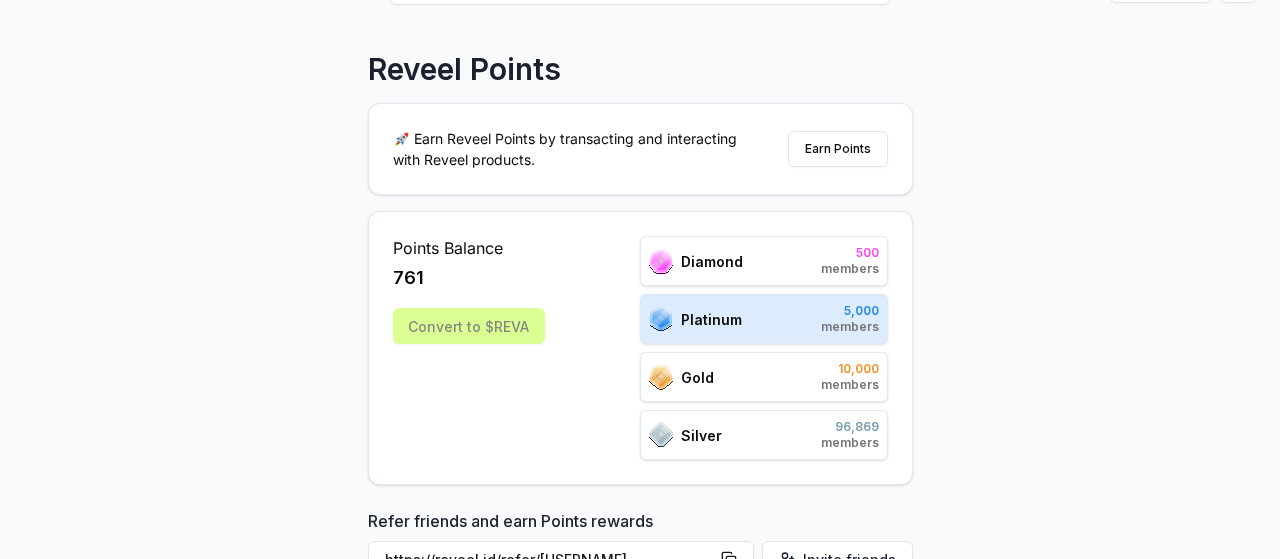 scroll, scrollTop: 100, scrollLeft: 0, axis: vertical 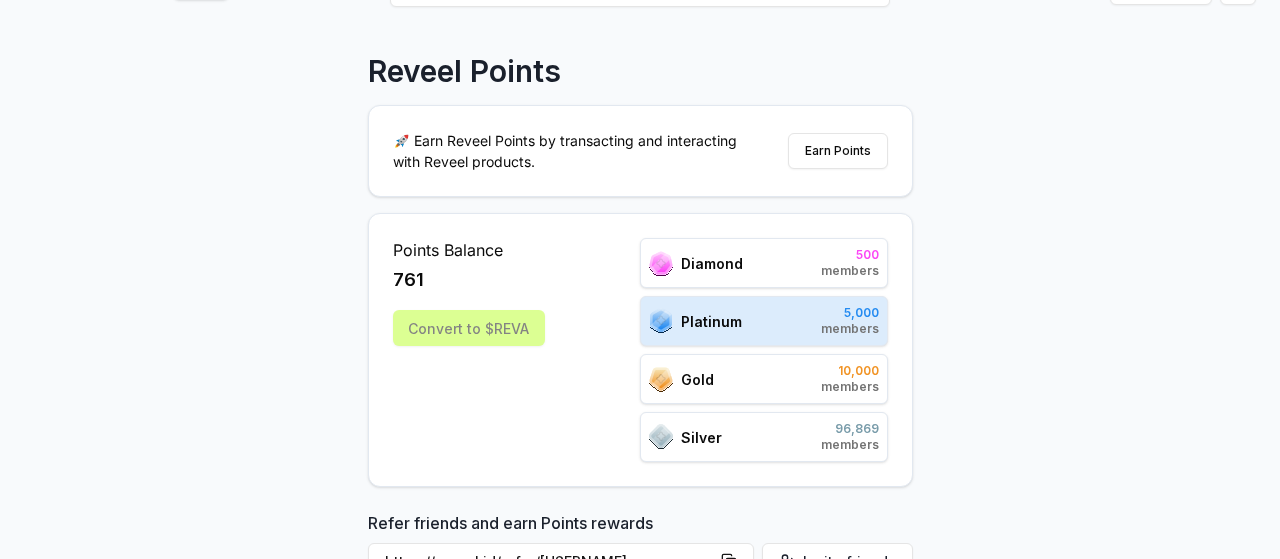 click on "Points Balance  761 Convert to $REVA" at bounding box center [469, 350] 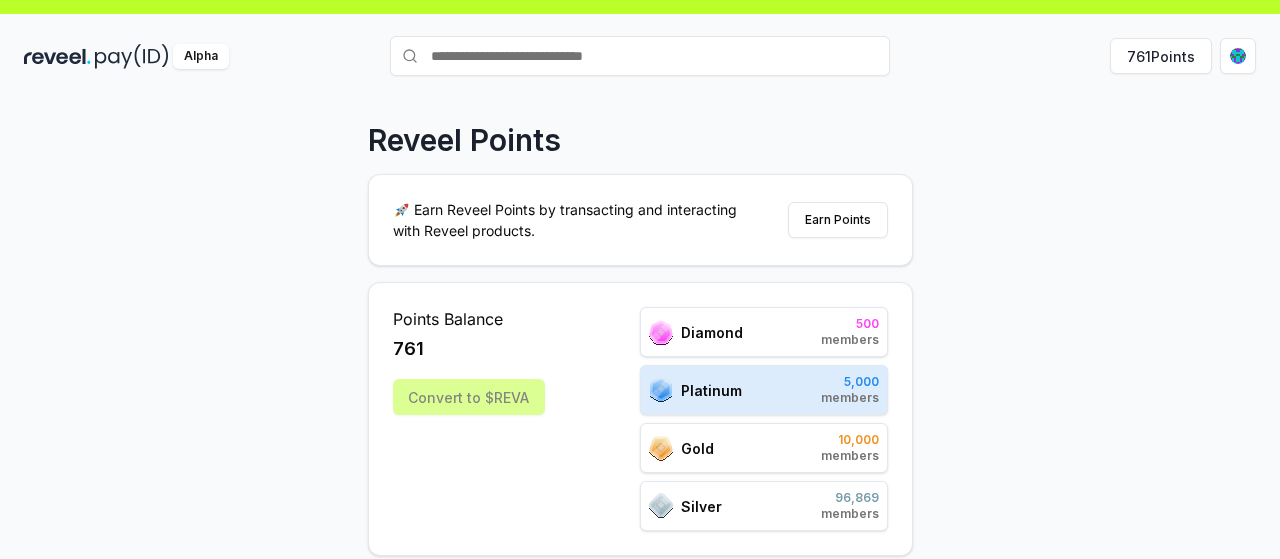scroll, scrollTop: 0, scrollLeft: 0, axis: both 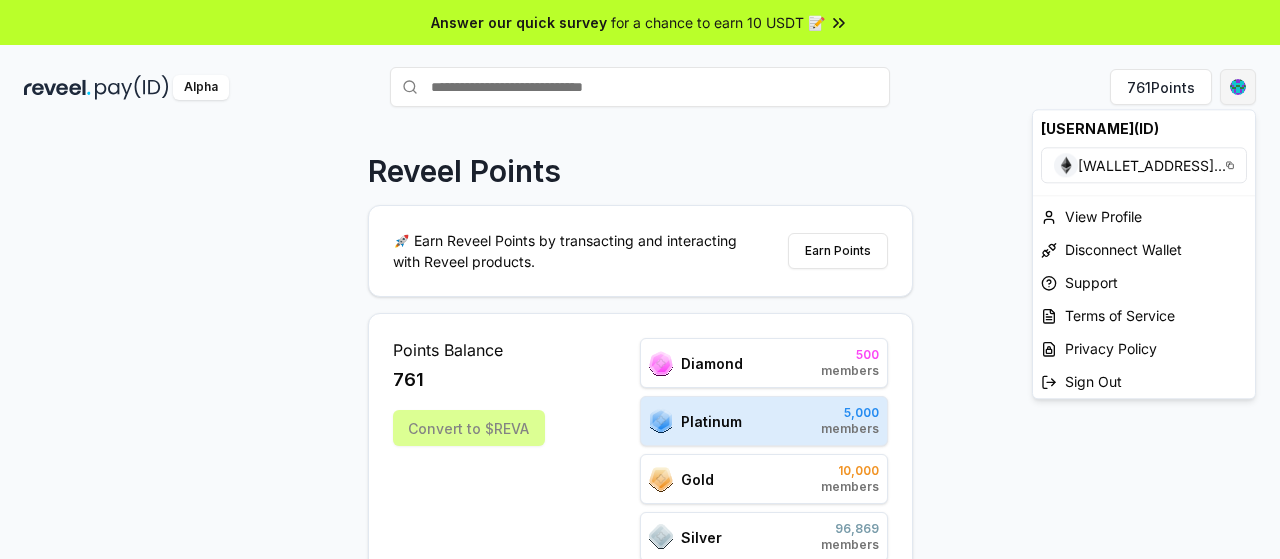 click on "Answer our quick survey for a chance to earn 10 USDT 📝 Alpha   761  Points Reveel Points  🚀 Earn Reveel Points by transacting and interacting with Reveel products. Earn Points Points Balance  761 Convert to $REVA Diamond 500 members Platinum 5,000 members Gold 10,000 members Silver 96,869 members Refer friends and earn Points rewards https://reveel.id/refer/favorableviolet4 Invite friends Join the discussion on Discord Join Discord     31.2K community members Leaderboard Diamond Platinum Gold Silver Rank Pay(ID) Points # 1848 favorableviolet4 472 # 501 789 12,988 # 502 core 12,952 # 503 makssimfortzswtb 12,934 # 504 dyingreplica8105 12,934 # 505 natalia 12,934 # 506 org 12,928 # 507 dante00023 12,856 # 508 0xcalderascale 12,844 # 509 navallicensee861 12,843 # 510 thisneverends 12,843 Previous 1 2 3 4 5 More pages 500 Next favorableviolet4(ID)   0x5350E5826fc7 ...     View Profile   Disconnect Wallet   Support   Terms of Service   Privacy Policy   Sign Out" at bounding box center [640, 279] 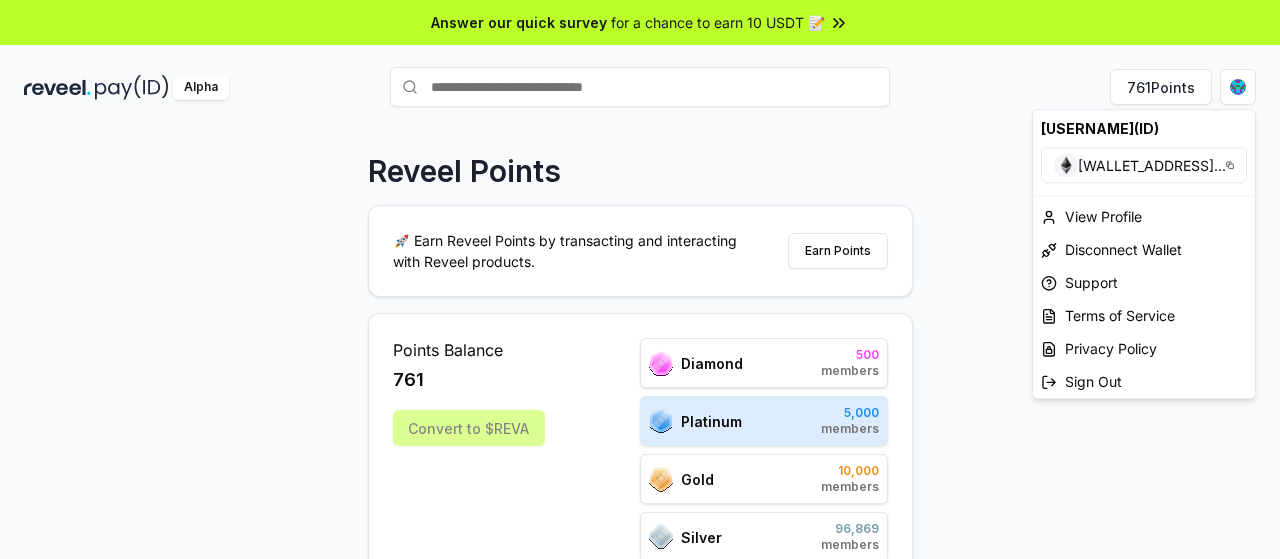 click on "Answer our quick survey for a chance to earn 10 USDT 📝 Alpha   761  Points Reveel Points  🚀 Earn Reveel Points by transacting and interacting with Reveel products. Earn Points Points Balance  761 Convert to $REVA Diamond 500 members Platinum 5,000 members Gold 10,000 members Silver 96,869 members Refer friends and earn Points rewards https://reveel.id/refer/favorableviolet4 Invite friends Join the discussion on Discord Join Discord     31.2K community members Leaderboard Diamond Platinum Gold Silver Rank Pay(ID) Points # 1848 favorableviolet4 472 # 501 789 12,988 # 502 core 12,952 # 503 makssimfortzswtb 12,934 # 504 dyingreplica8105 12,934 # 505 natalia 12,934 # 506 org 12,928 # 507 dante00023 12,856 # 508 0xcalderascale 12,844 # 509 navallicensee861 12,843 # 510 thisneverends 12,843 Previous 1 2 3 4 5 More pages 500 Next favorableviolet4(ID)   0x5350E5826fc7 ...     View Profile   Disconnect Wallet   Support   Terms of Service   Privacy Policy   Sign Out" at bounding box center (640, 279) 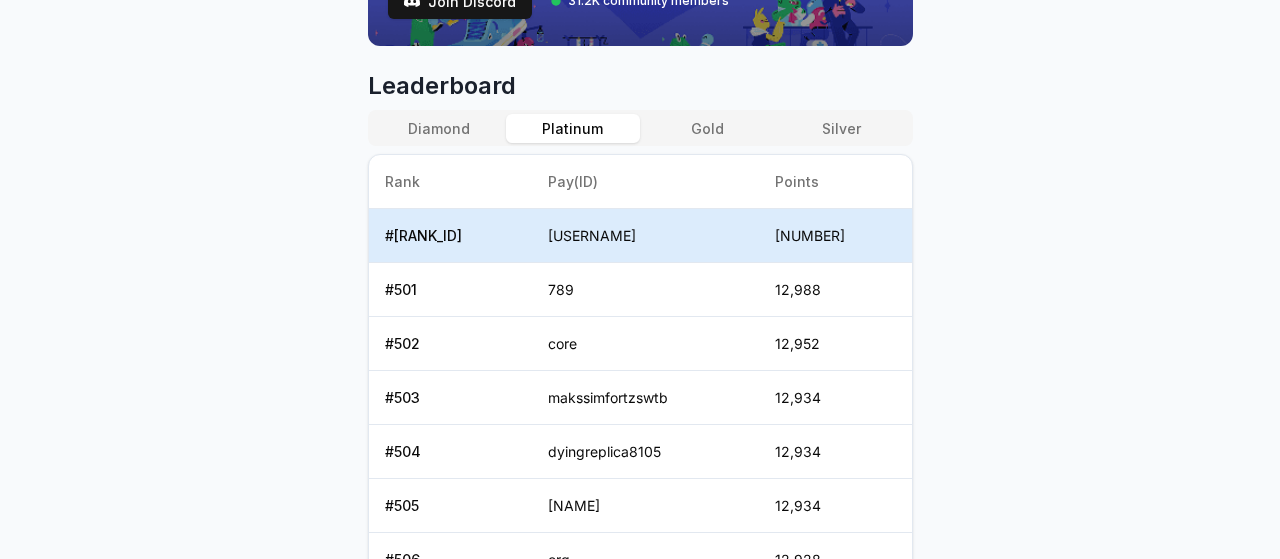 scroll, scrollTop: 0, scrollLeft: 0, axis: both 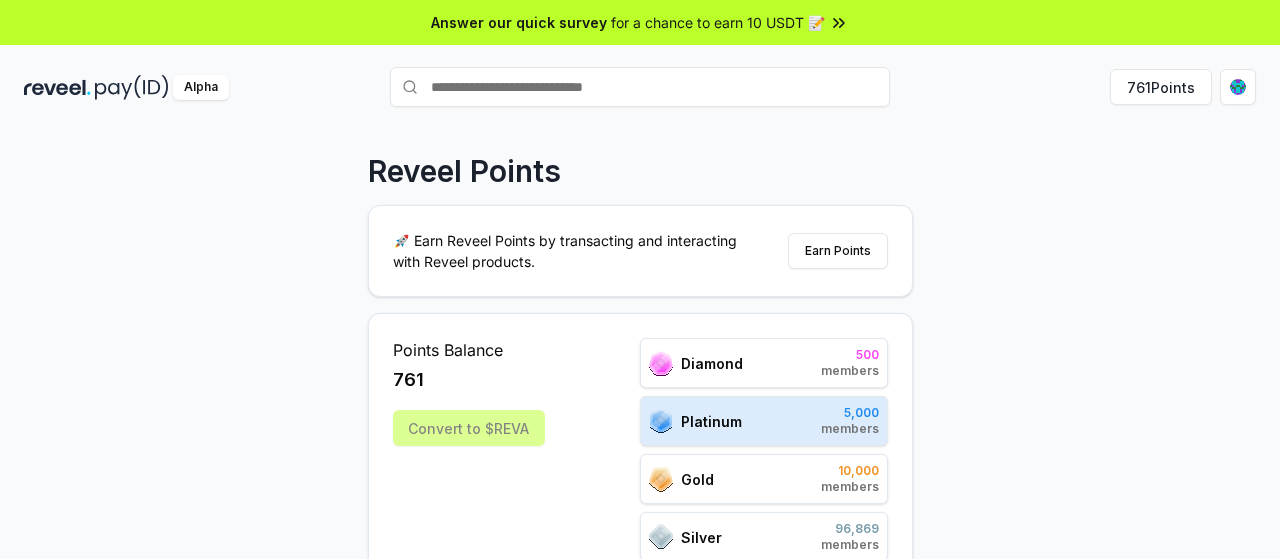 click at bounding box center (640, 87) 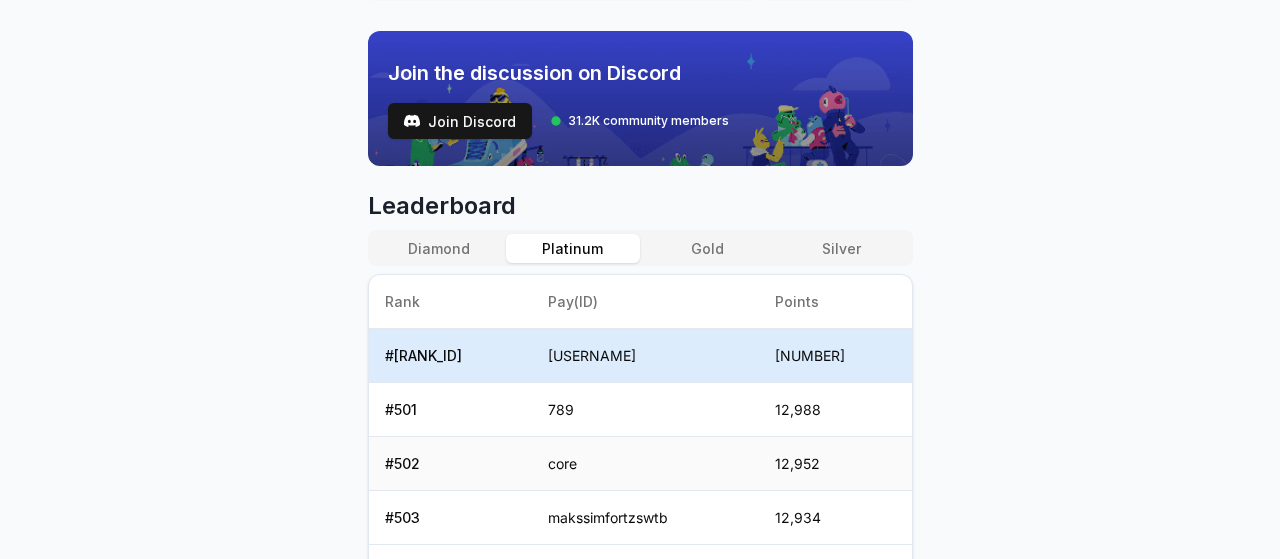 scroll, scrollTop: 800, scrollLeft: 0, axis: vertical 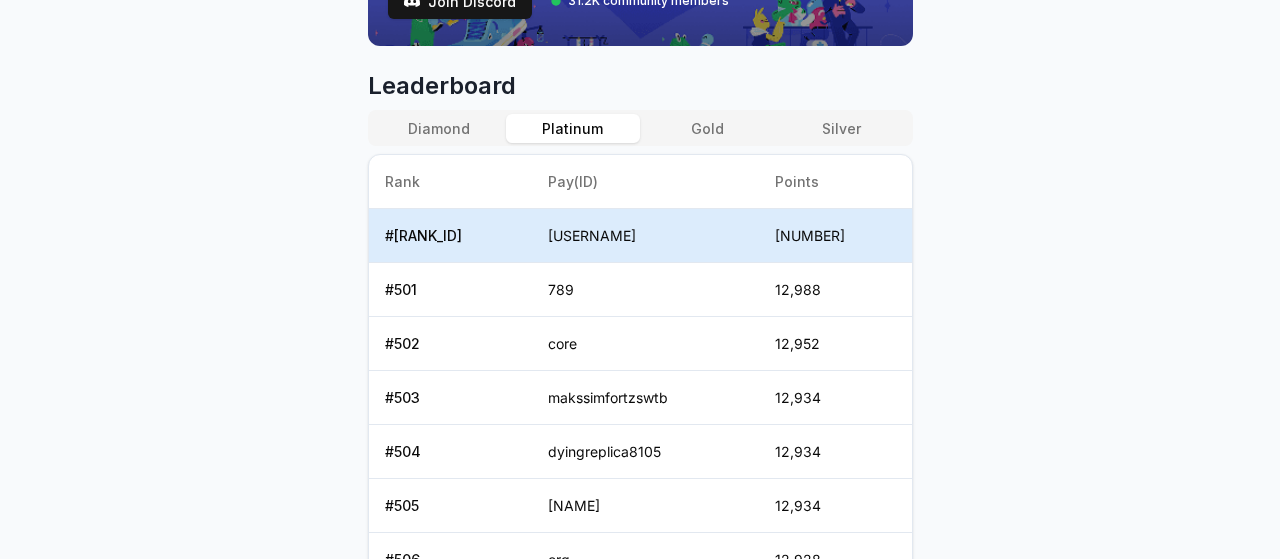 click on "# 1848" at bounding box center [450, 236] 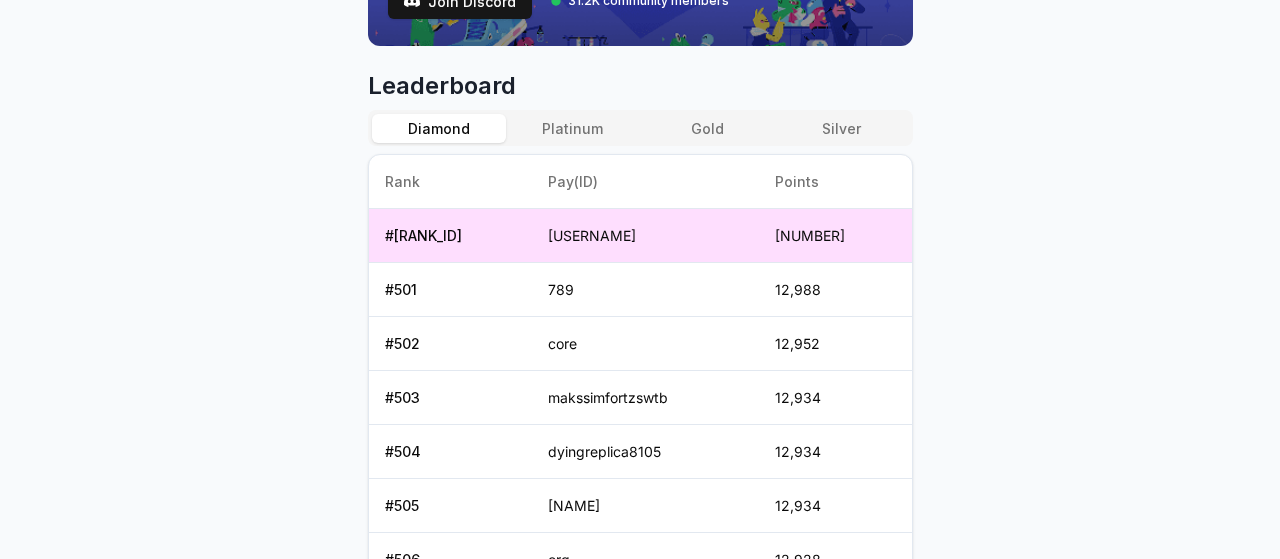 drag, startPoint x: 433, startPoint y: 128, endPoint x: 1141, endPoint y: 223, distance: 714.34515 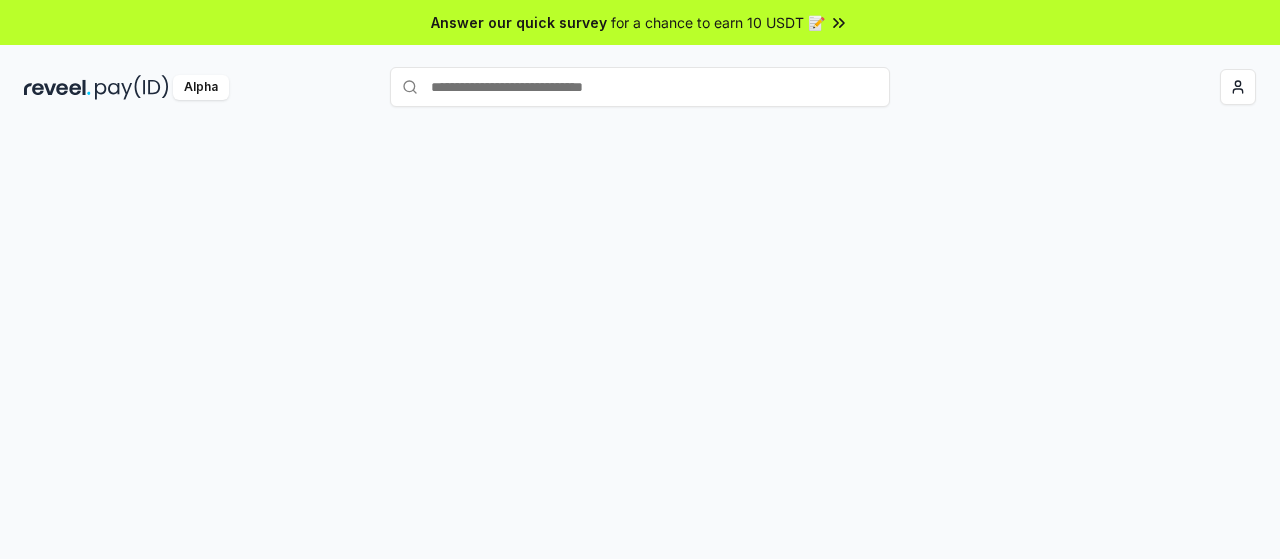 scroll, scrollTop: 0, scrollLeft: 0, axis: both 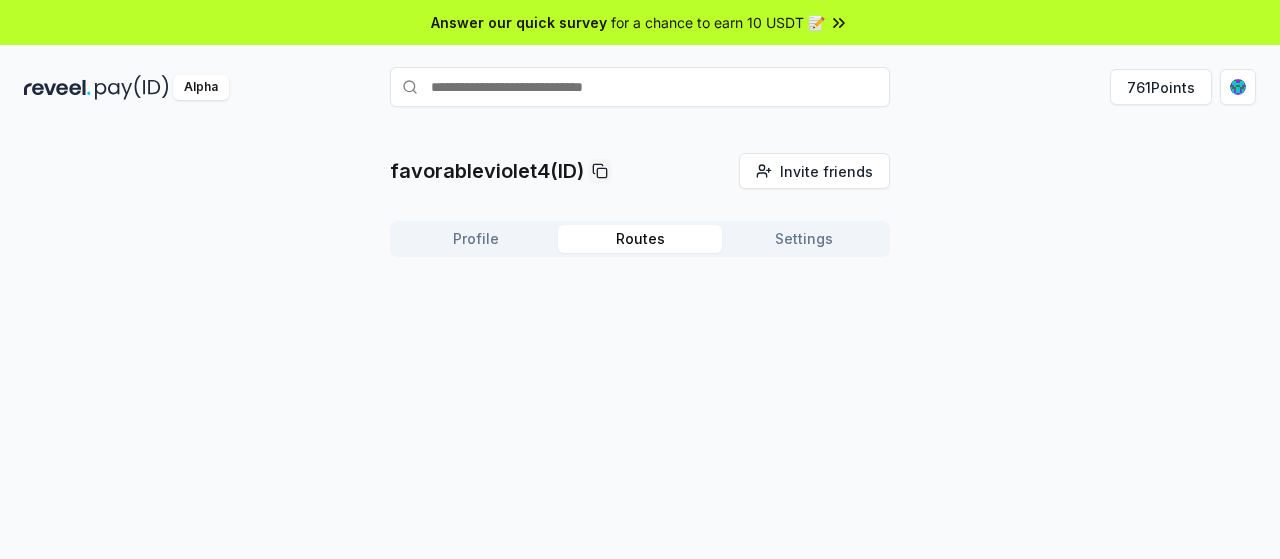 click on "Routes" at bounding box center (640, 239) 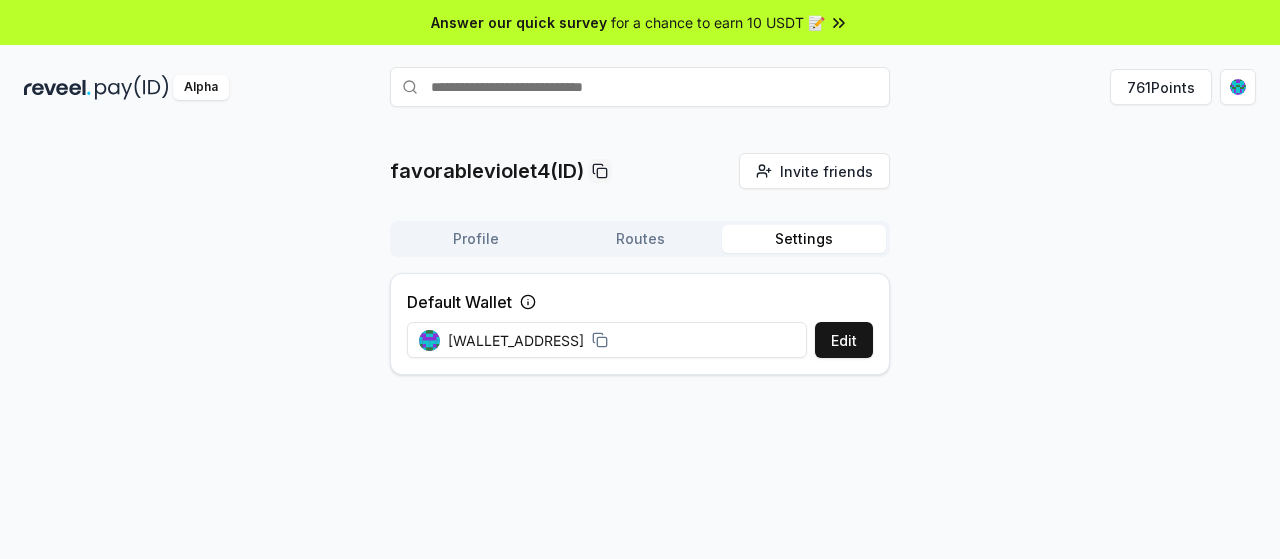 click on "Routes" at bounding box center (640, 239) 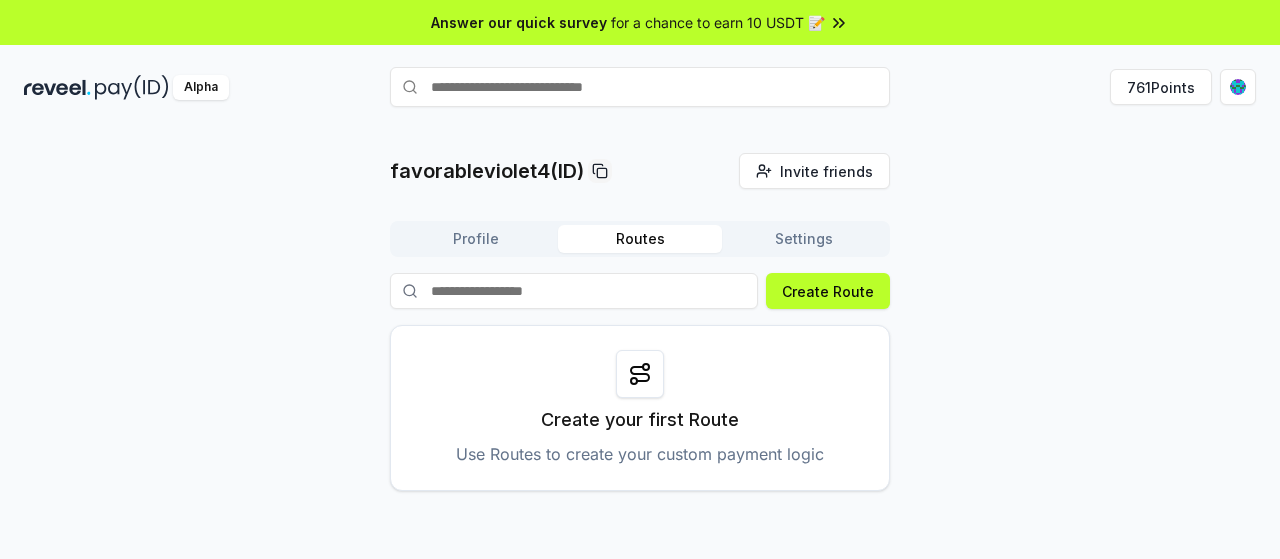 click on "Profile" at bounding box center [476, 239] 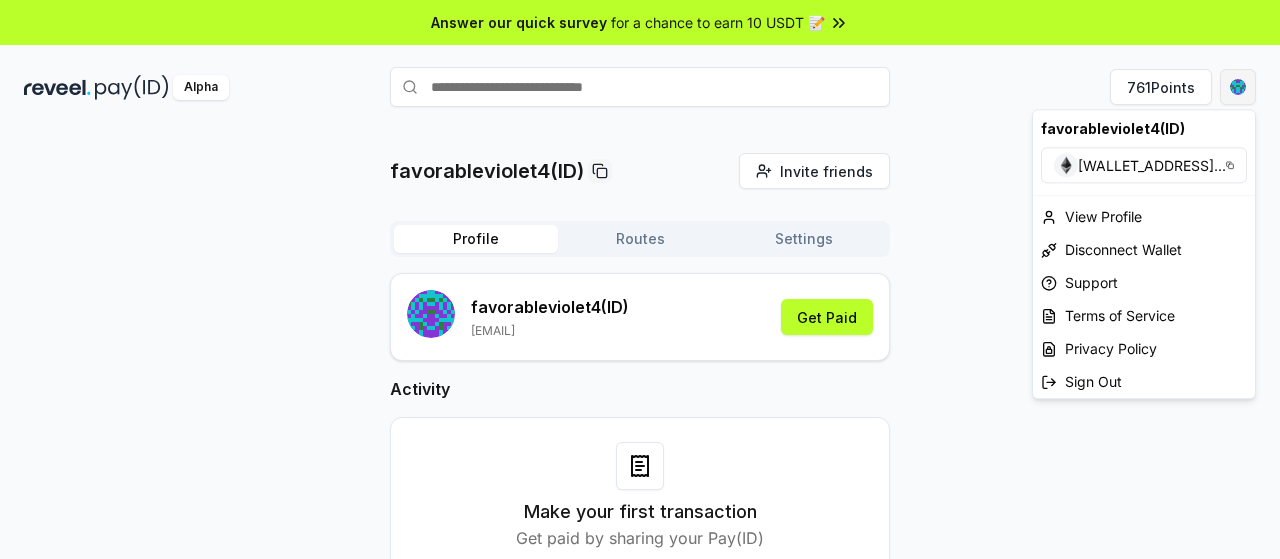 click on "Answer our quick survey for a chance to earn 10 USDT 📝 Alpha 761 Points [USERNAME](ID) Invite friends Invite Profile Routes Settings [USERNAME] (ID) [EMAIL] Get Paid Activity Make your first transaction Get paid by sharing your Pay(ID) [USERNAME](ID) [WALLET_ADDRESS] ... View Profile Disconnect Wallet Support Terms of Service Privacy Policy Sign Out" at bounding box center [640, 279] 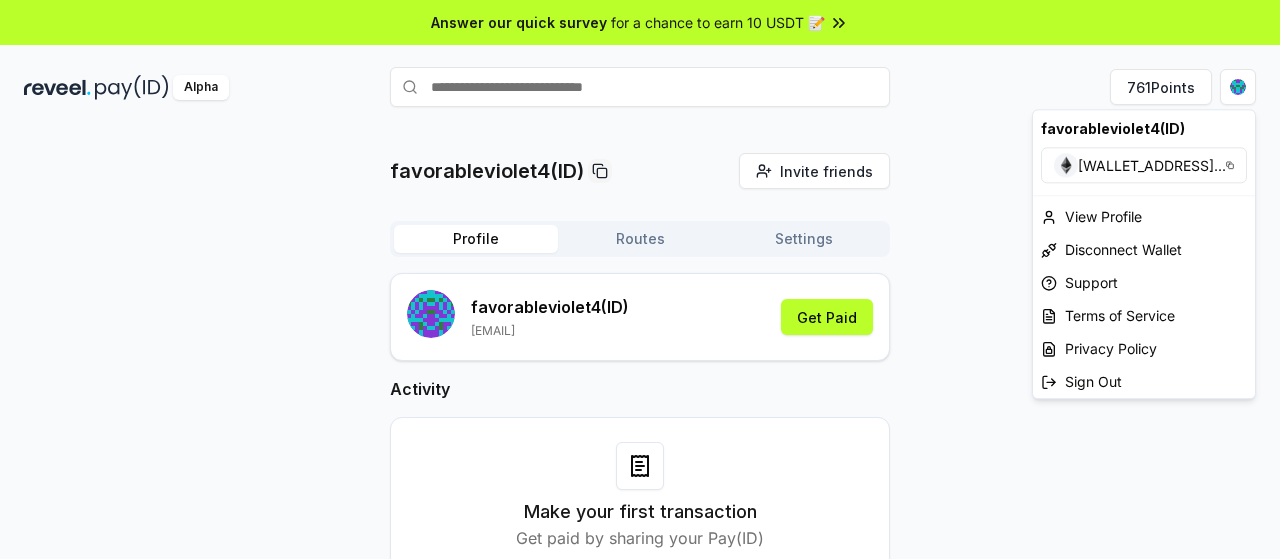click on "Answer our quick survey for a chance to earn 10 USDT 📝 Alpha 761 Points [USERNAME](ID) Invite friends Invite Profile Routes Settings [USERNAME] (ID) [EMAIL] Get Paid Activity Make your first transaction Get paid by sharing your Pay(ID) [USERNAME](ID) [WALLET_ADDRESS] ... View Profile Disconnect Wallet Support Terms of Service Privacy Policy Sign Out" at bounding box center (640, 279) 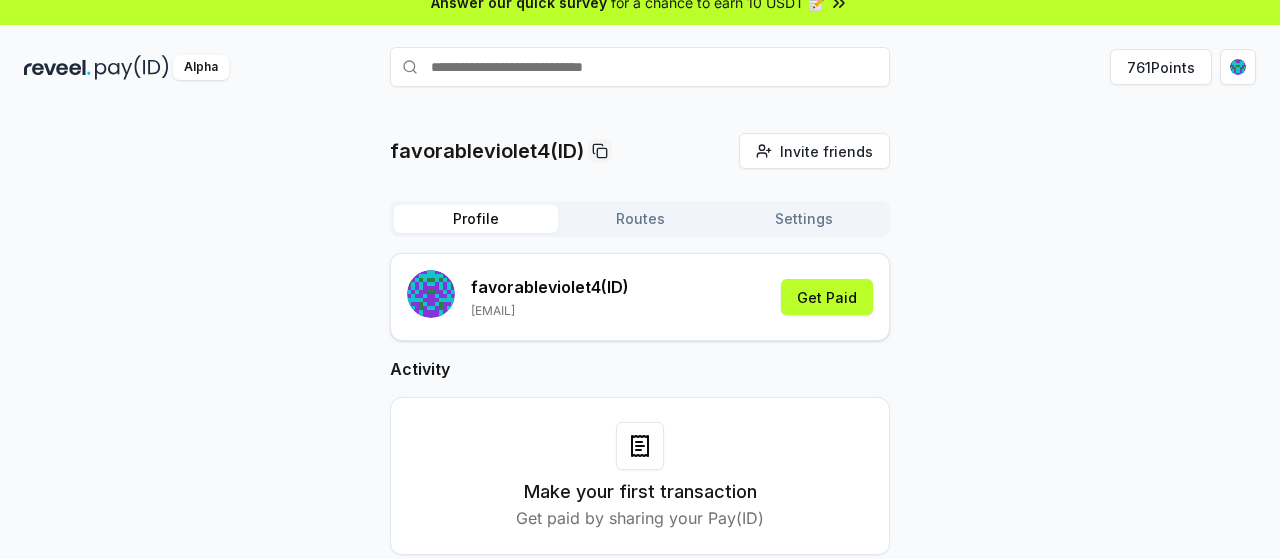 scroll, scrollTop: 0, scrollLeft: 0, axis: both 